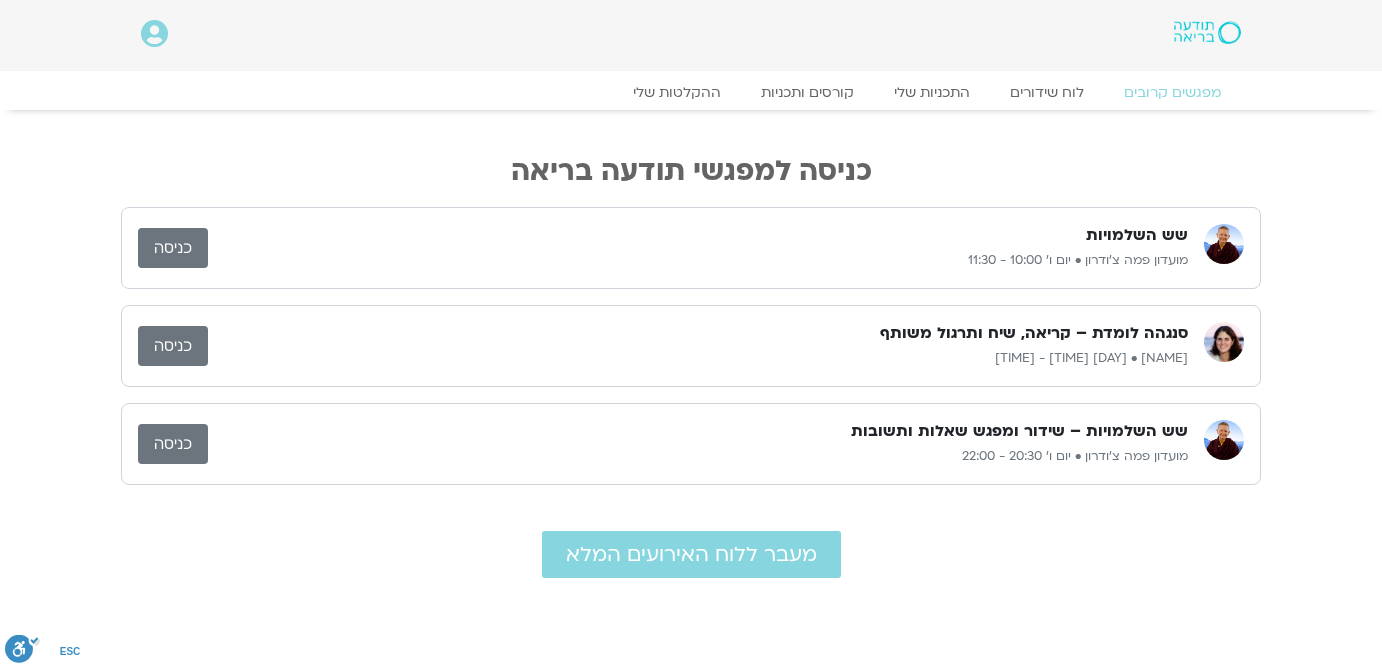 scroll, scrollTop: 0, scrollLeft: 0, axis: both 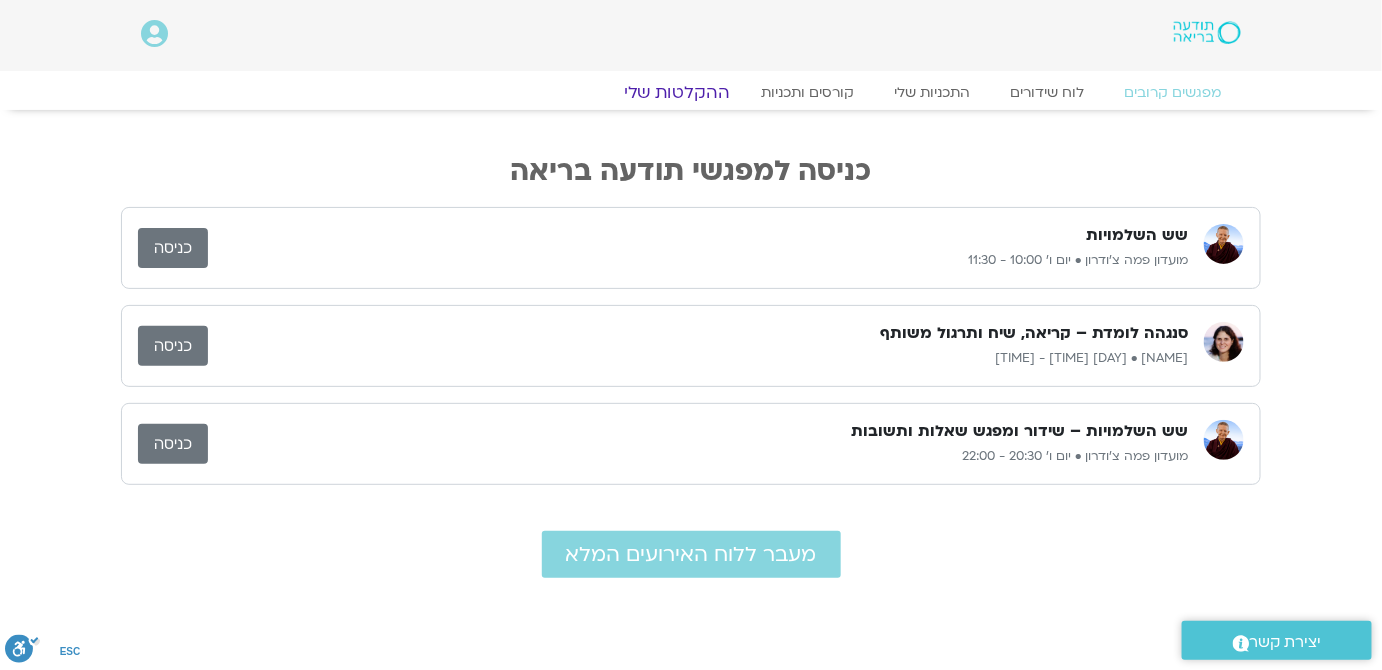 click on "ההקלטות שלי" 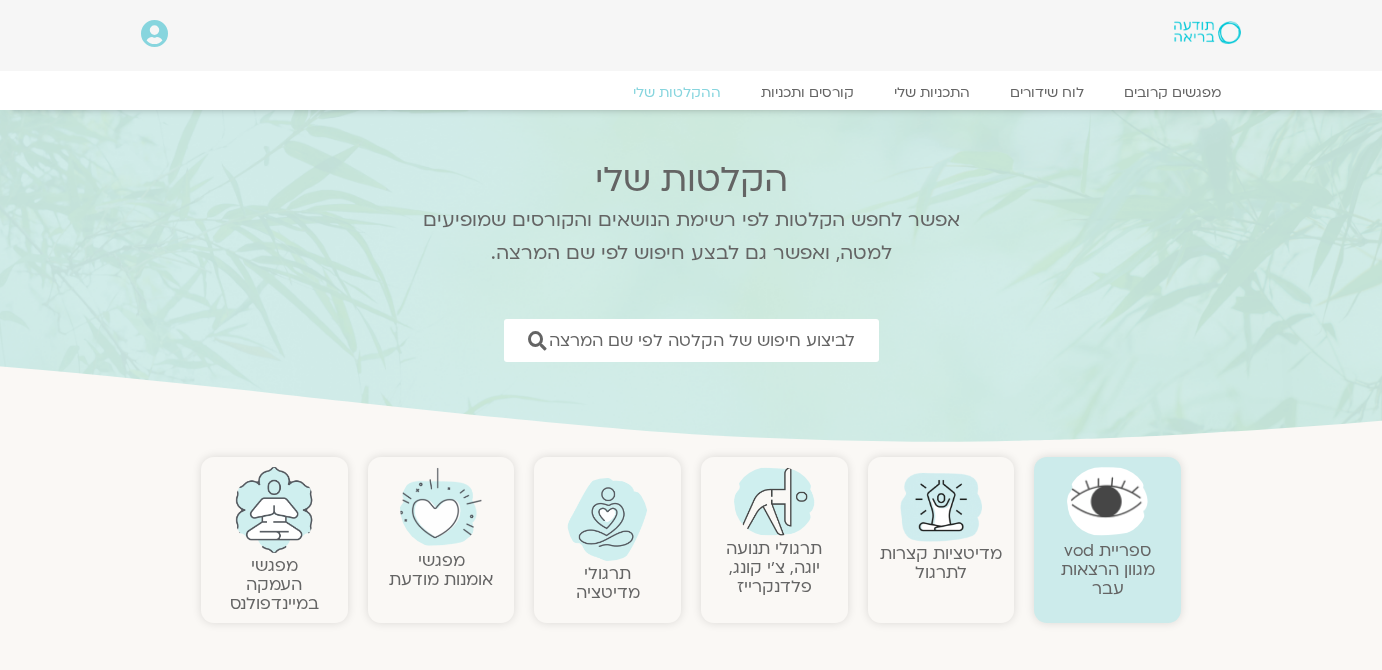 scroll, scrollTop: 0, scrollLeft: 0, axis: both 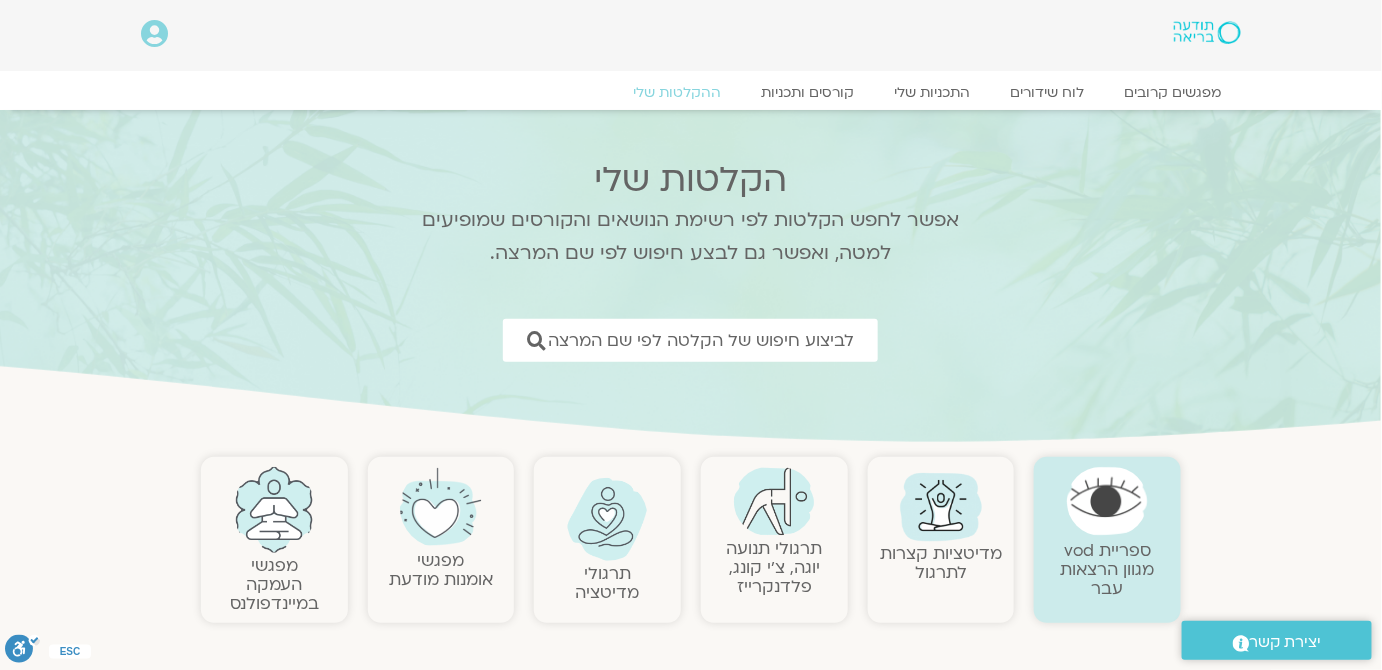 click 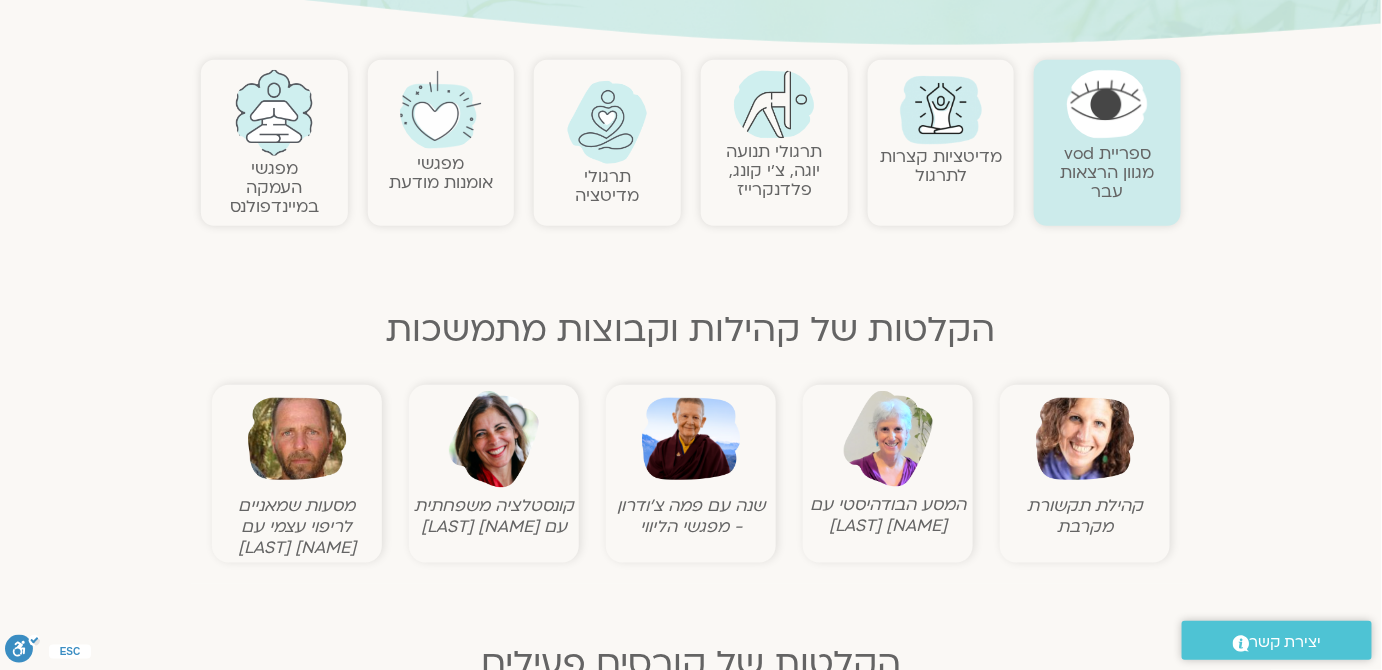 scroll, scrollTop: 400, scrollLeft: 0, axis: vertical 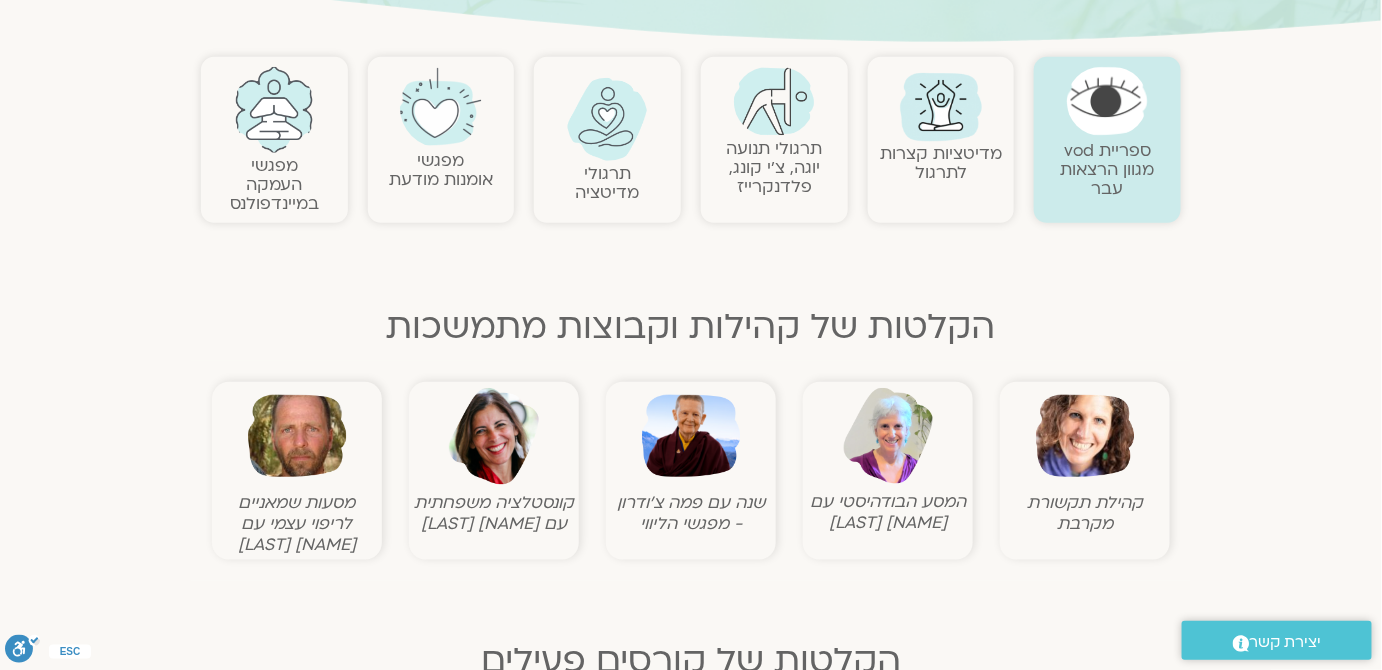 click at bounding box center [691, 436] 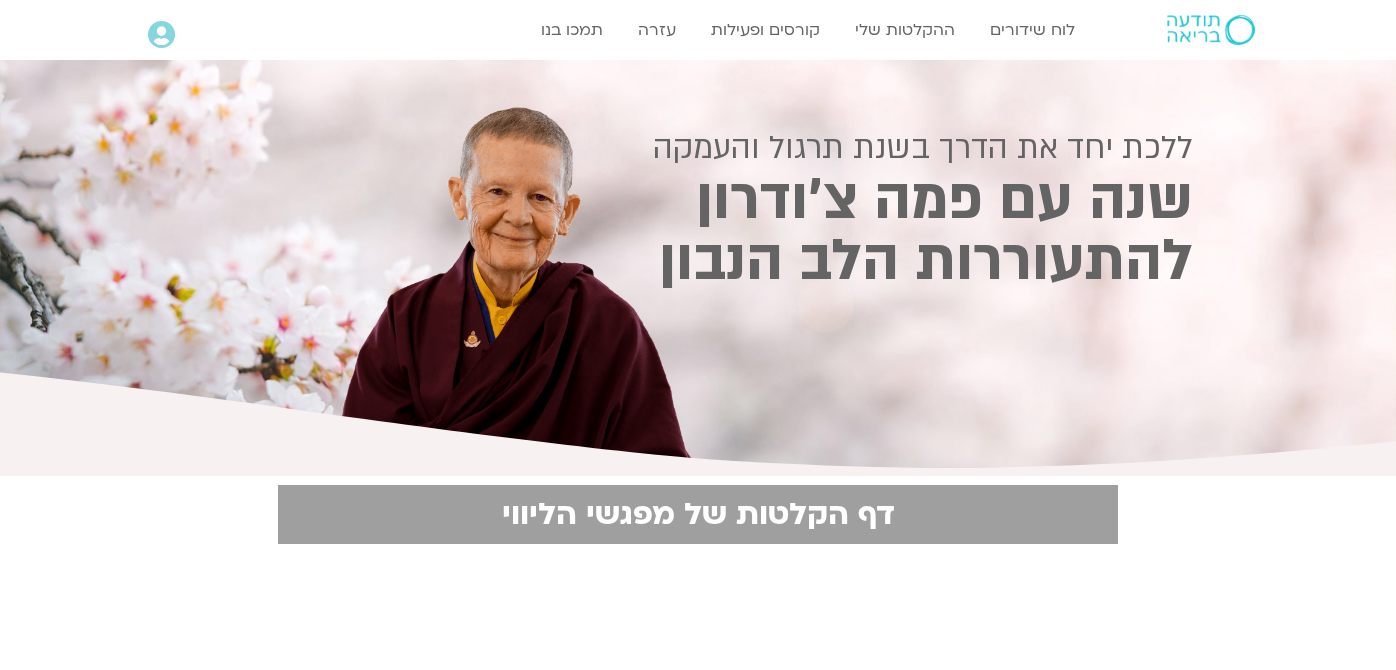 scroll, scrollTop: 0, scrollLeft: 0, axis: both 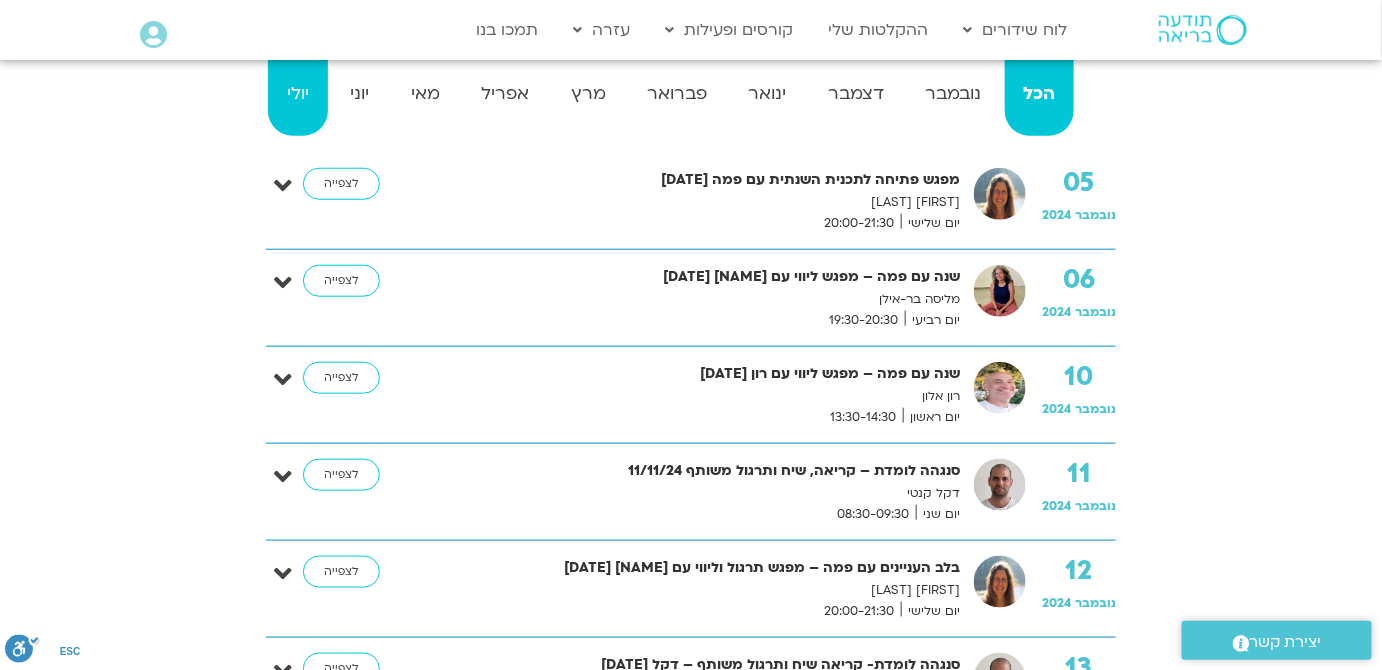click on "יולי" at bounding box center (298, 94) 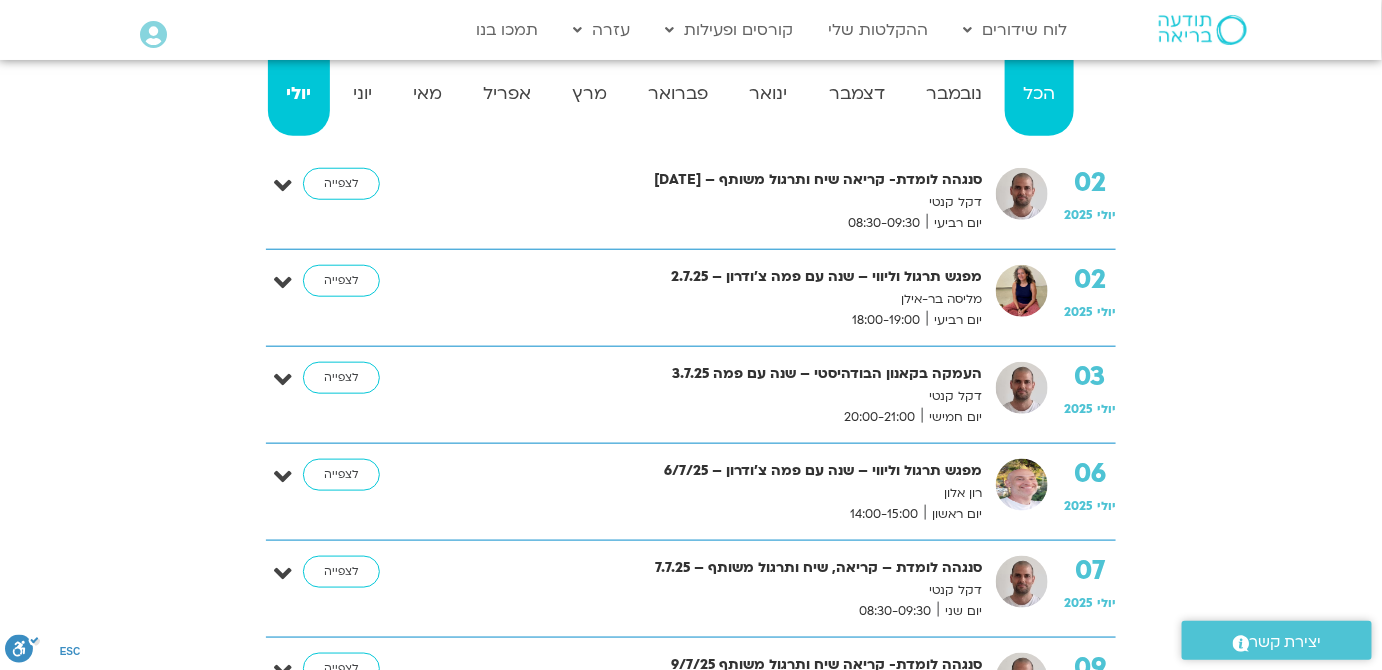 click on "הכל" at bounding box center [1039, 94] 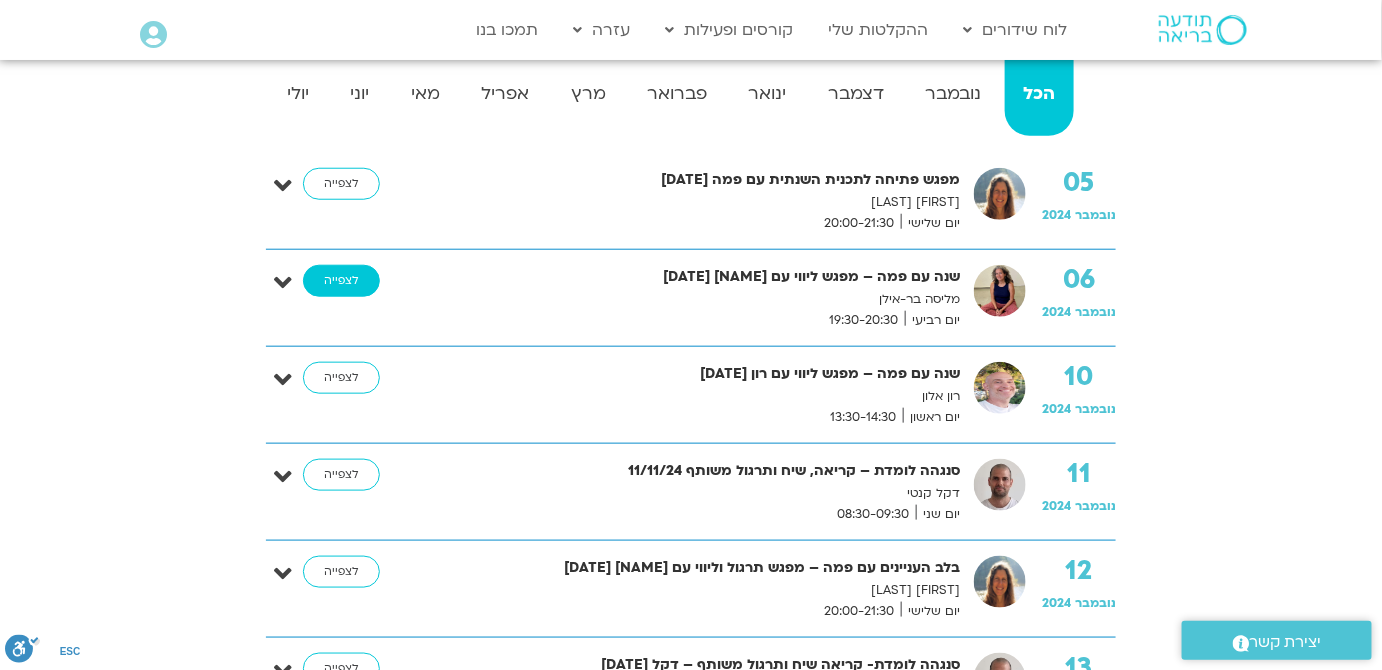 click on "לצפייה" at bounding box center [341, 281] 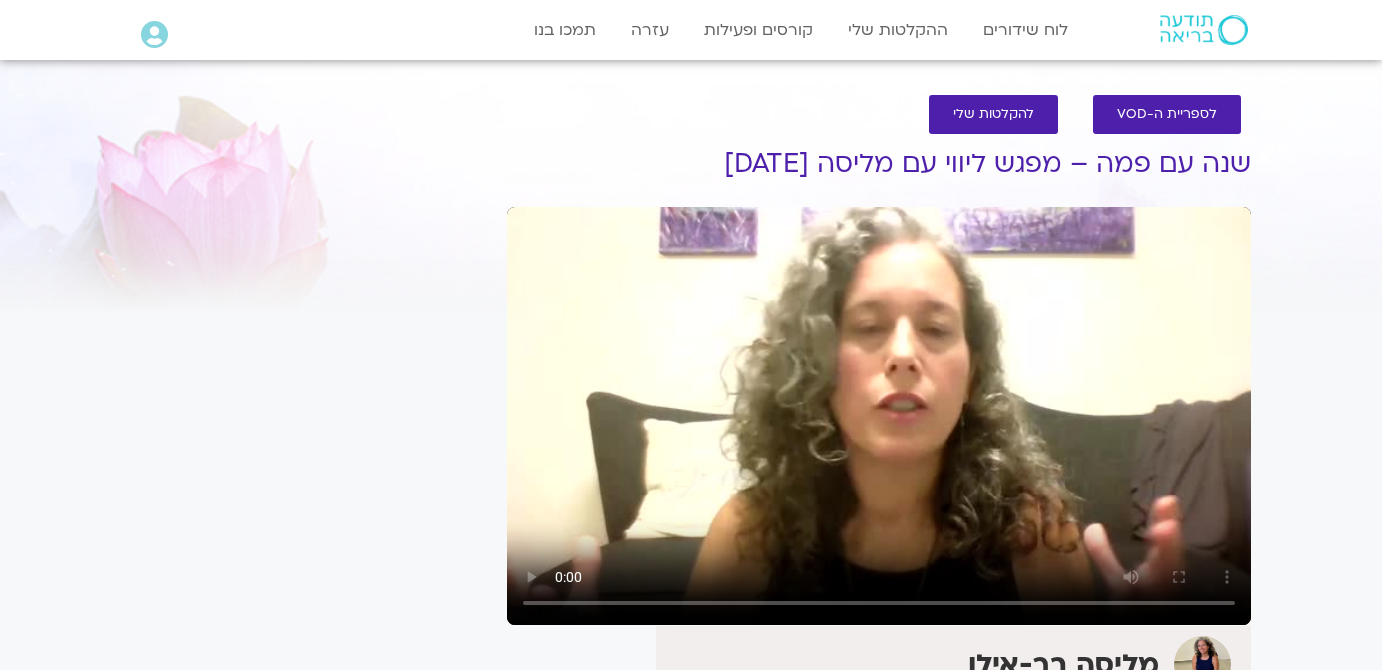 scroll, scrollTop: 0, scrollLeft: 0, axis: both 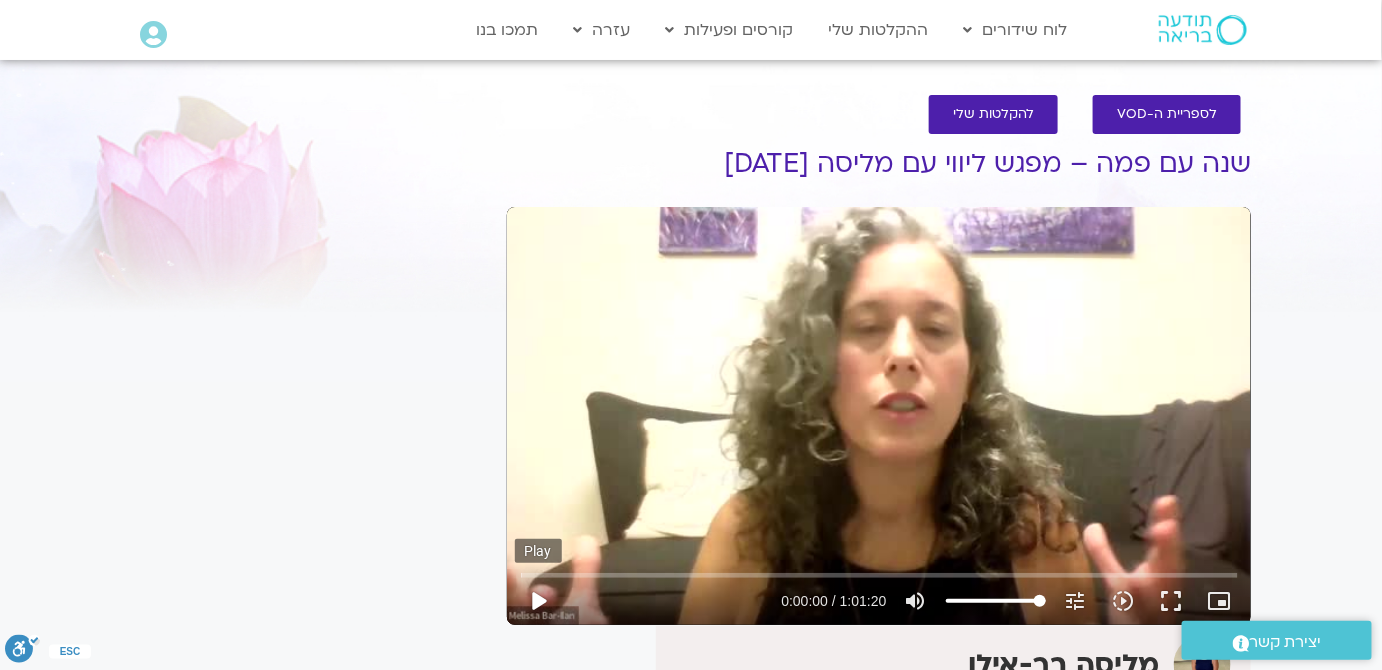 click on "play_arrow" at bounding box center [539, 601] 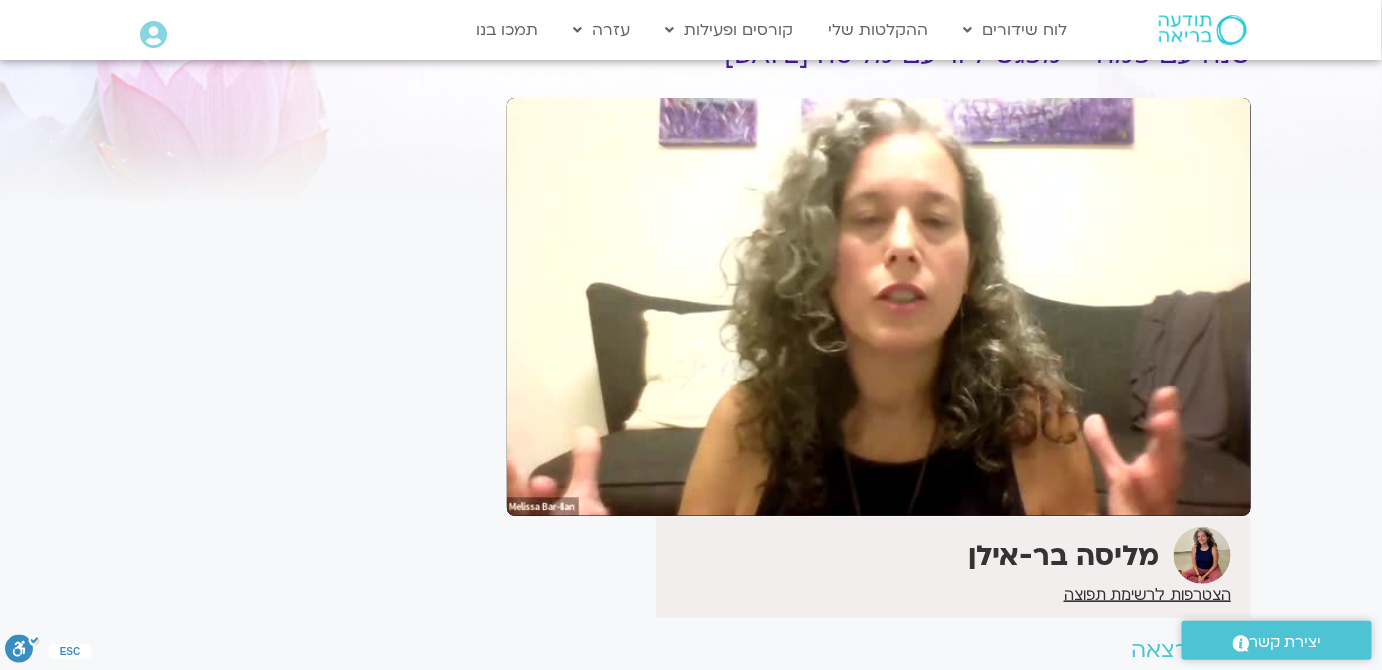 scroll, scrollTop: 115, scrollLeft: 0, axis: vertical 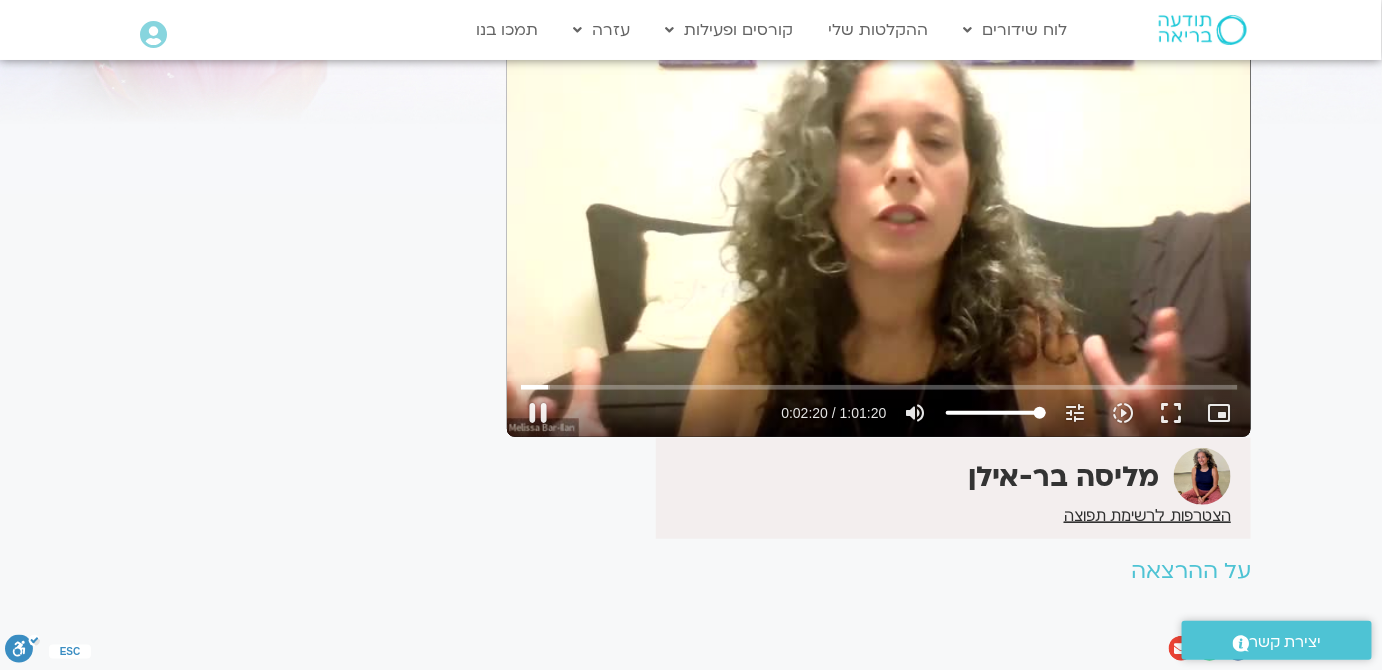 type on "140.441428" 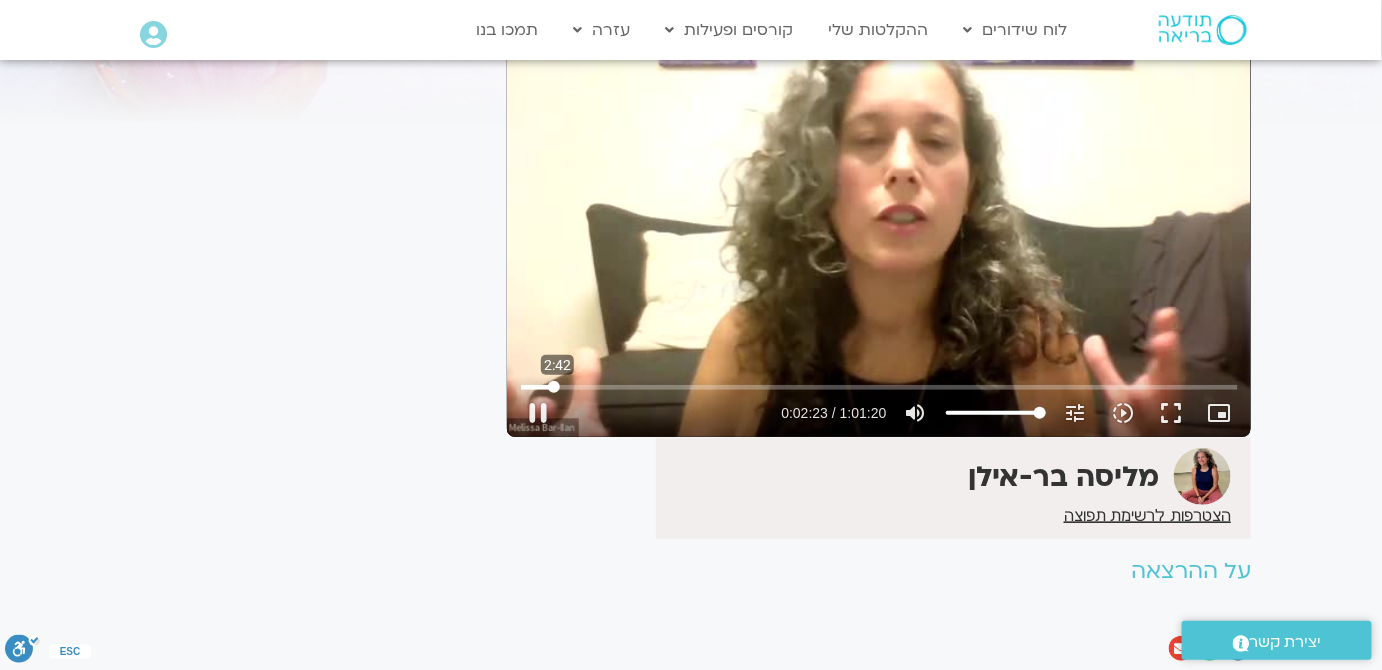 click at bounding box center [879, 387] 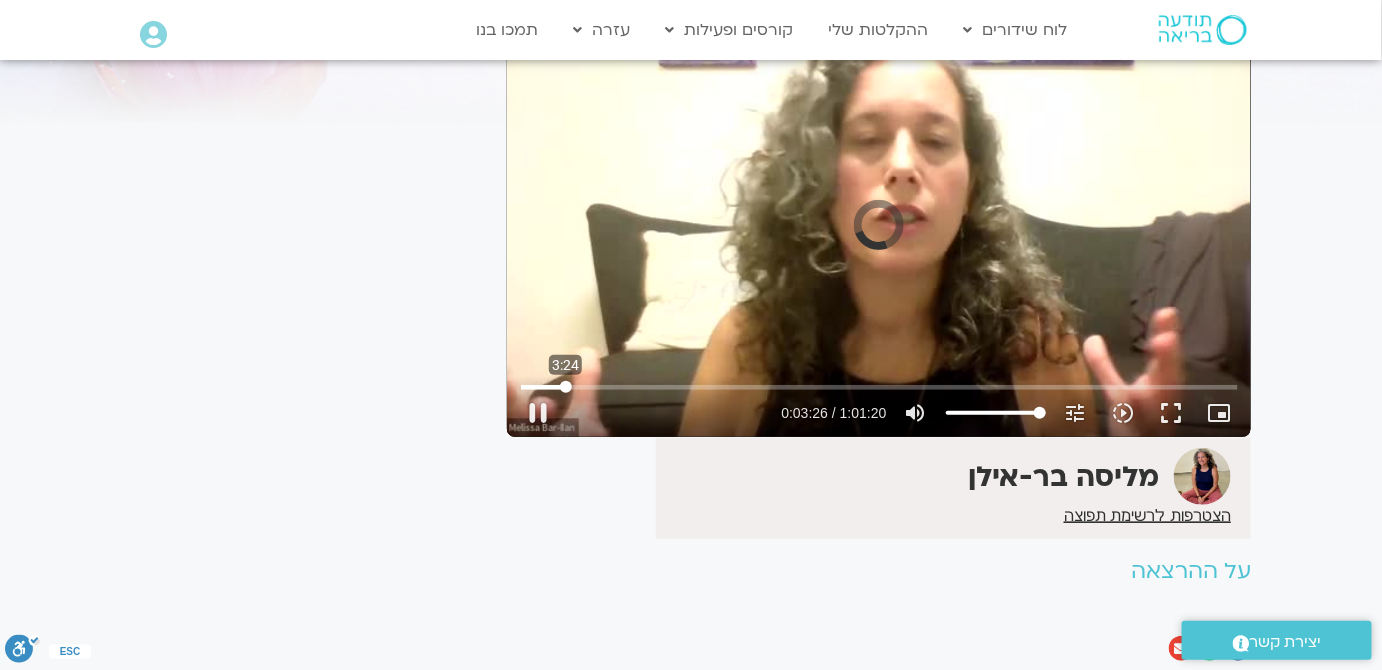 click at bounding box center [879, 387] 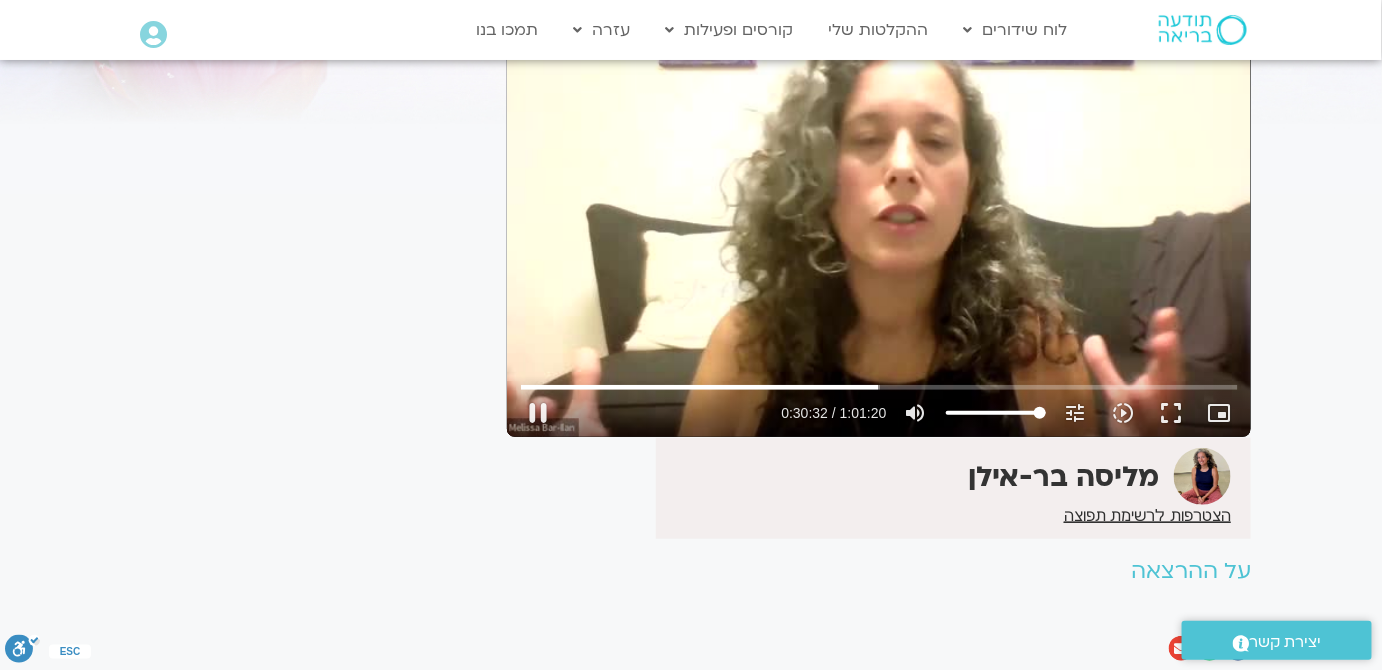click on "Skip Ad 3:24 pause 0:30:32 / 1:01:20 volume_up Mute tune Resolution Auto 360p slow_motion_video Playback speed 1x 1x fullscreen picture_in_picture_alt Picture-in-Picture Off close Resolution 360p 240p Auto done close Playback speed 0.5x 0.75x 1x done 1.25x 1.5x 1.75x 2x" at bounding box center (879, 228) 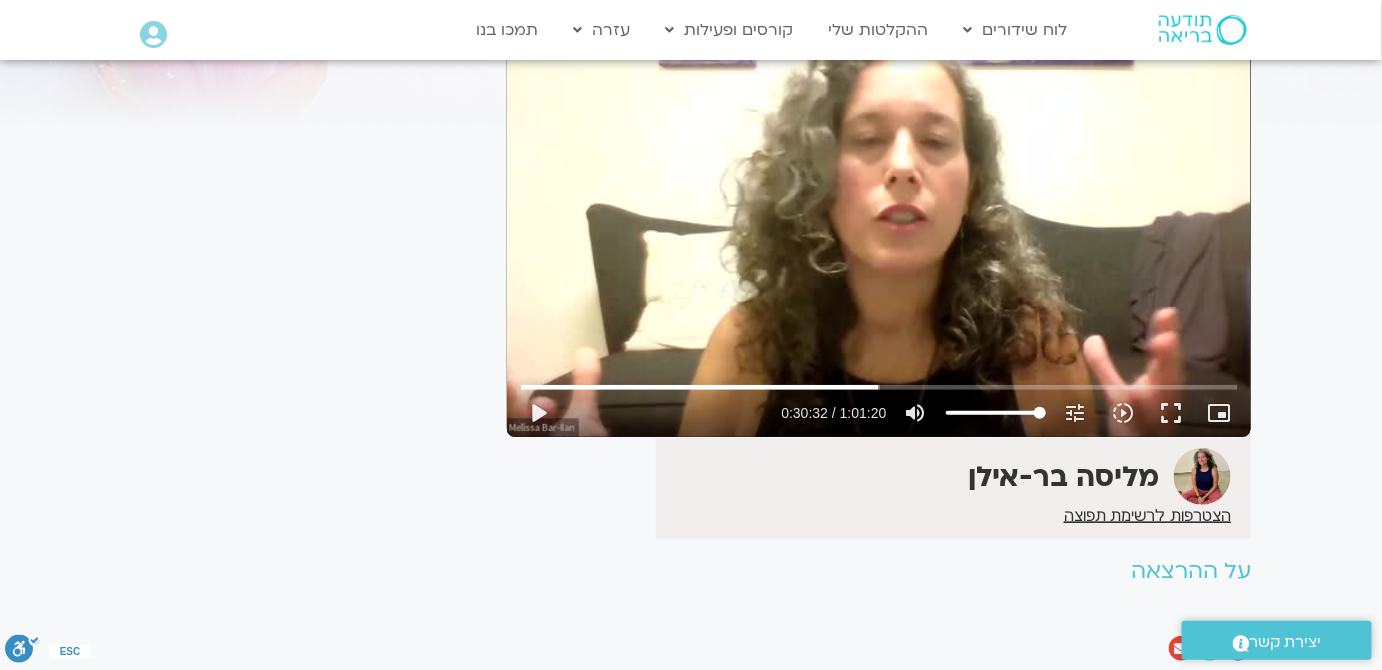 click on "Skip Ad 3:24 play_arrow 0:30:32 / 1:01:20 volume_up Mute tune Resolution Auto 360p slow_motion_video Playback speed 1x 1x fullscreen picture_in_picture_alt Picture-in-Picture Off close Resolution 360p 240p Auto done close Playback speed 0.5x 0.75x 1x done 1.25x 1.5x 1.75x 2x" at bounding box center [879, 228] 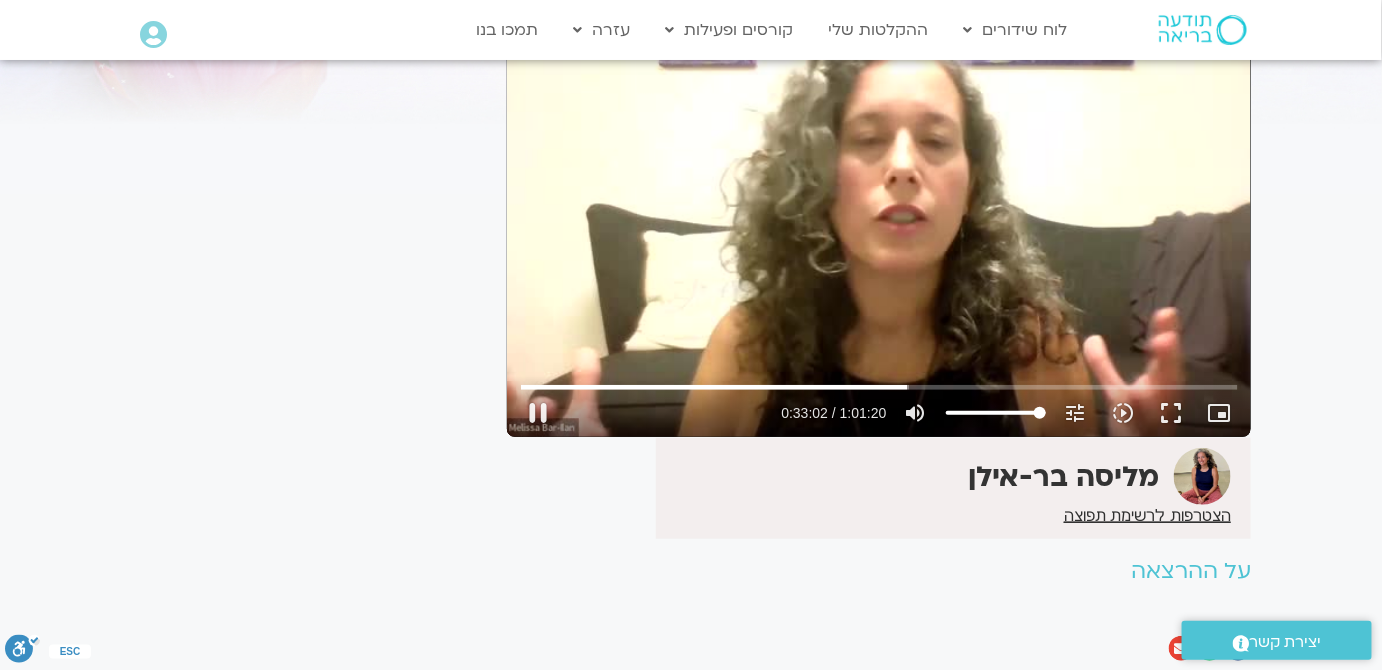 click on "Skip Ad 3:24 pause 0:33:02 / 1:01:20 volume_up Mute tune Resolution Auto 360p slow_motion_video Playback speed 1x 1x fullscreen picture_in_picture_alt Picture-in-Picture Off close Resolution 360p 240p Auto done close Playback speed 0.5x 0.75x 1x done 1.25x 1.5x 1.75x 2x" at bounding box center [879, 228] 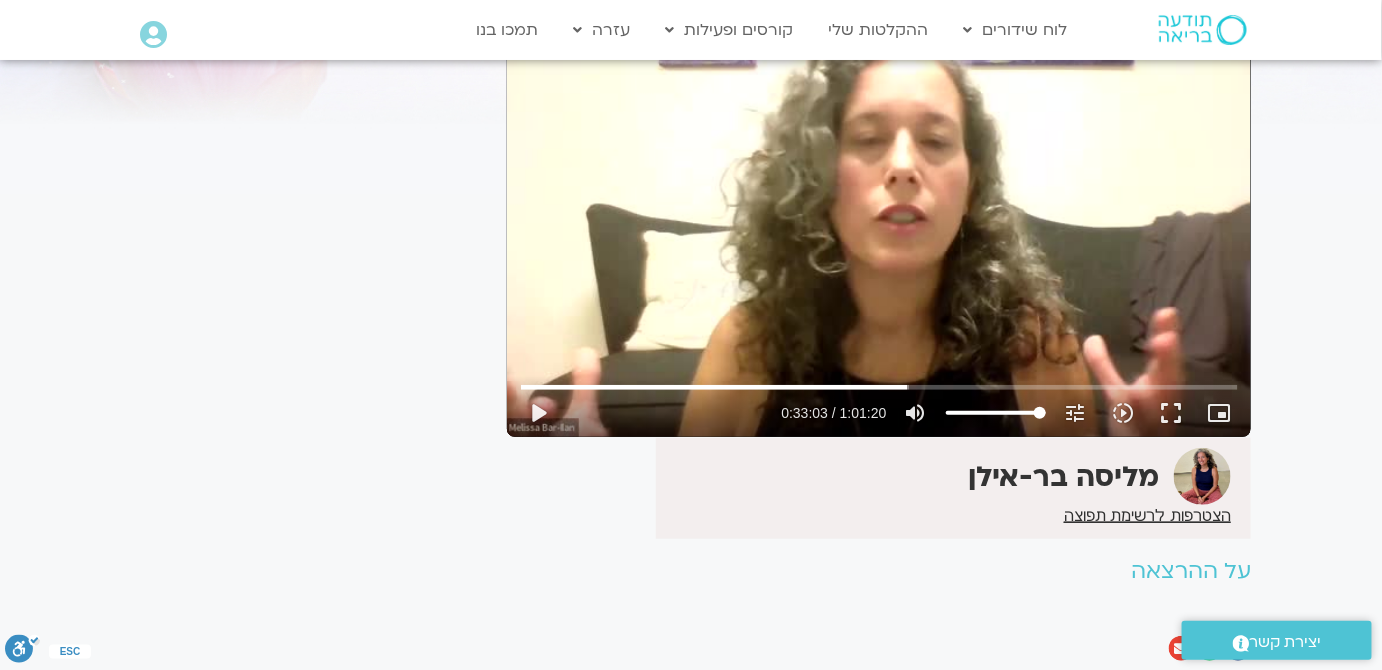 click on "Skip Ad 3:24 play_arrow 0:33:03 / 1:01:20 volume_up Mute tune Resolution Auto 360p slow_motion_video Playback speed 1x 1x fullscreen picture_in_picture_alt Picture-in-Picture Off close Resolution 360p 240p Auto done close Playback speed 0.5x 0.75x 1x done 1.25x 1.5x 1.75x 2x" at bounding box center [879, 228] 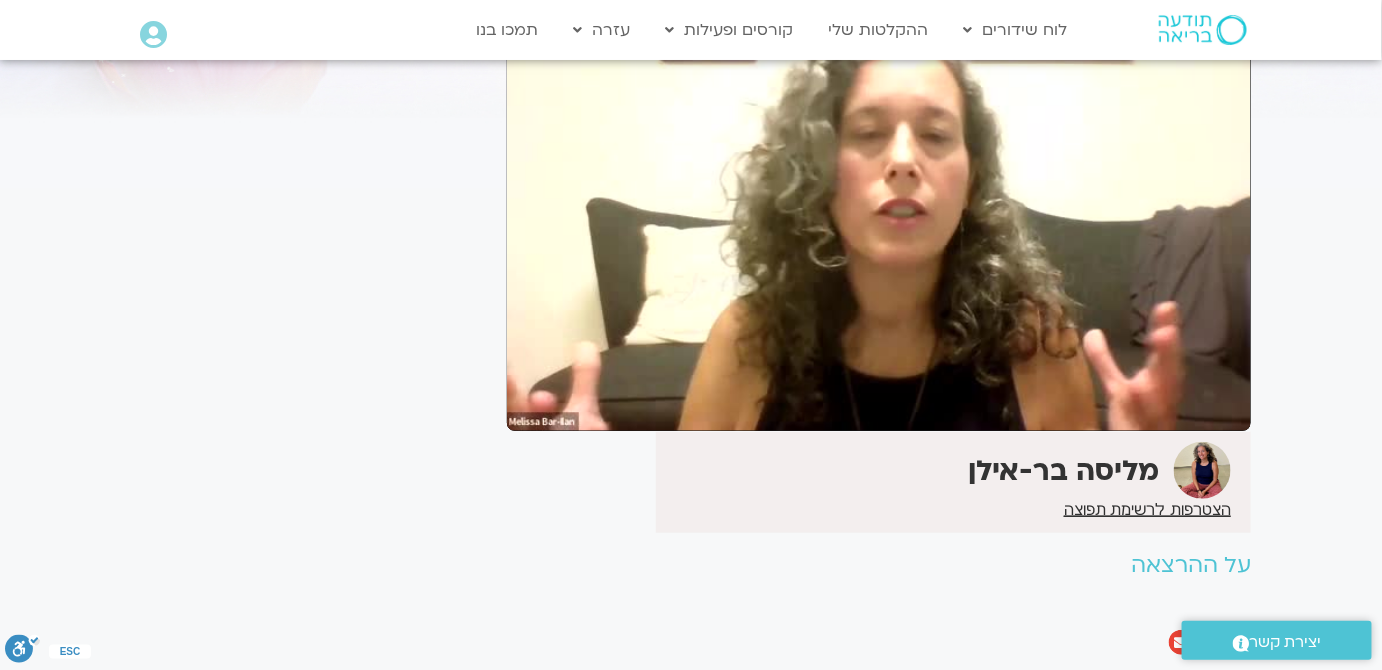 scroll, scrollTop: 193, scrollLeft: 0, axis: vertical 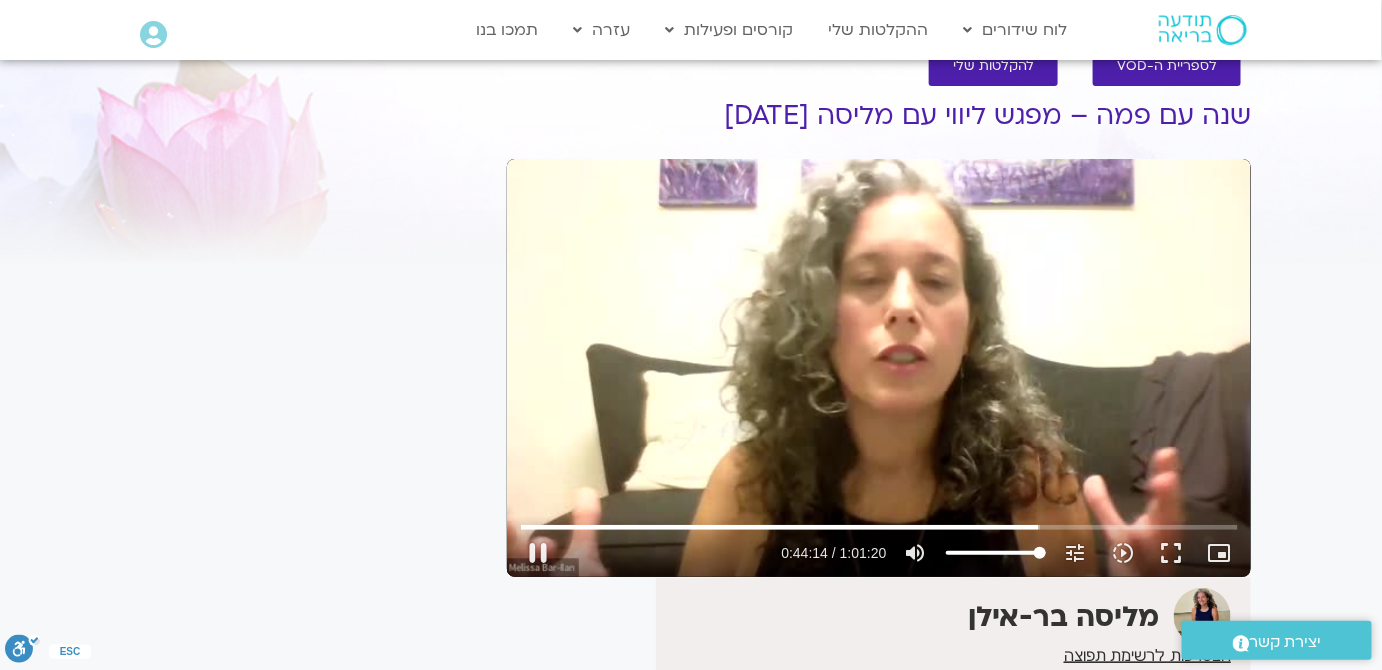 click on "Skip Ad 3:24 pause 0:44:14 / 1:01:20 volume_up Mute tune Resolution Auto 360p slow_motion_video Playback speed 1x 1x fullscreen picture_in_picture_alt Picture-in-Picture Off close Resolution 360p 240p Auto done close Playback speed 0.5x 0.75x 1x done 1.25x 1.5x 1.75x 2x" at bounding box center (879, 368) 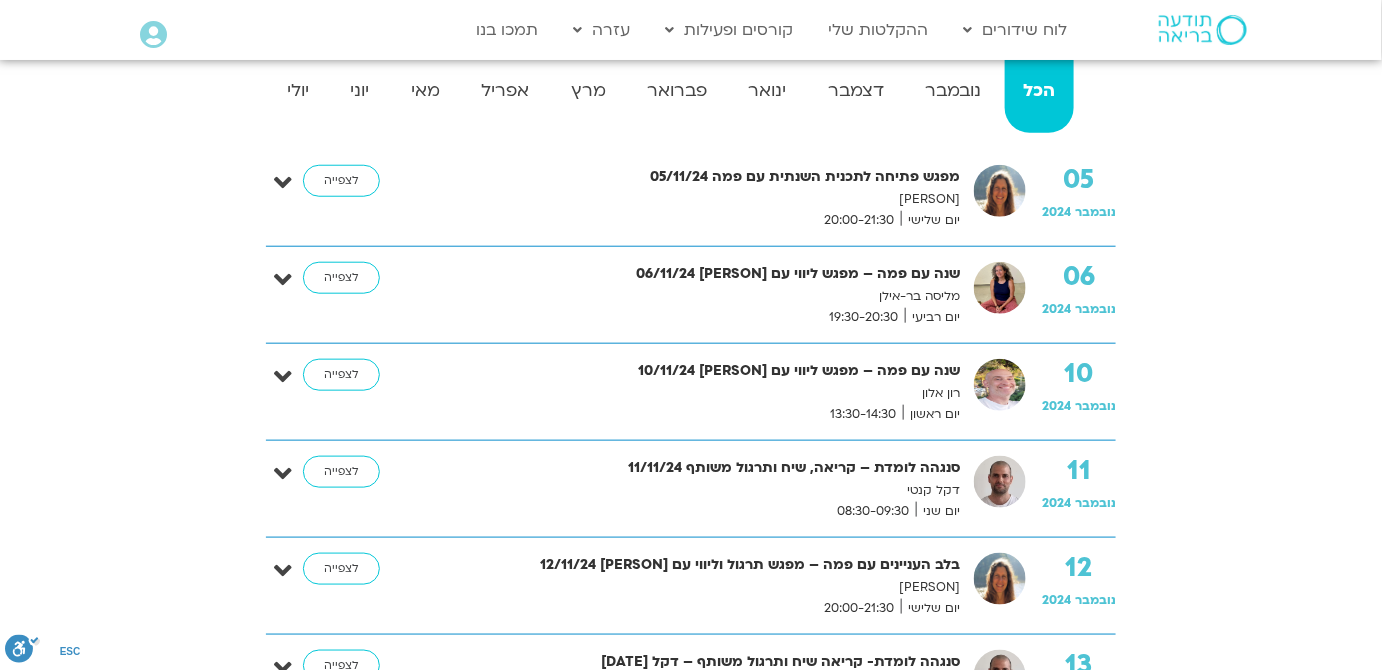 scroll, scrollTop: 512, scrollLeft: 0, axis: vertical 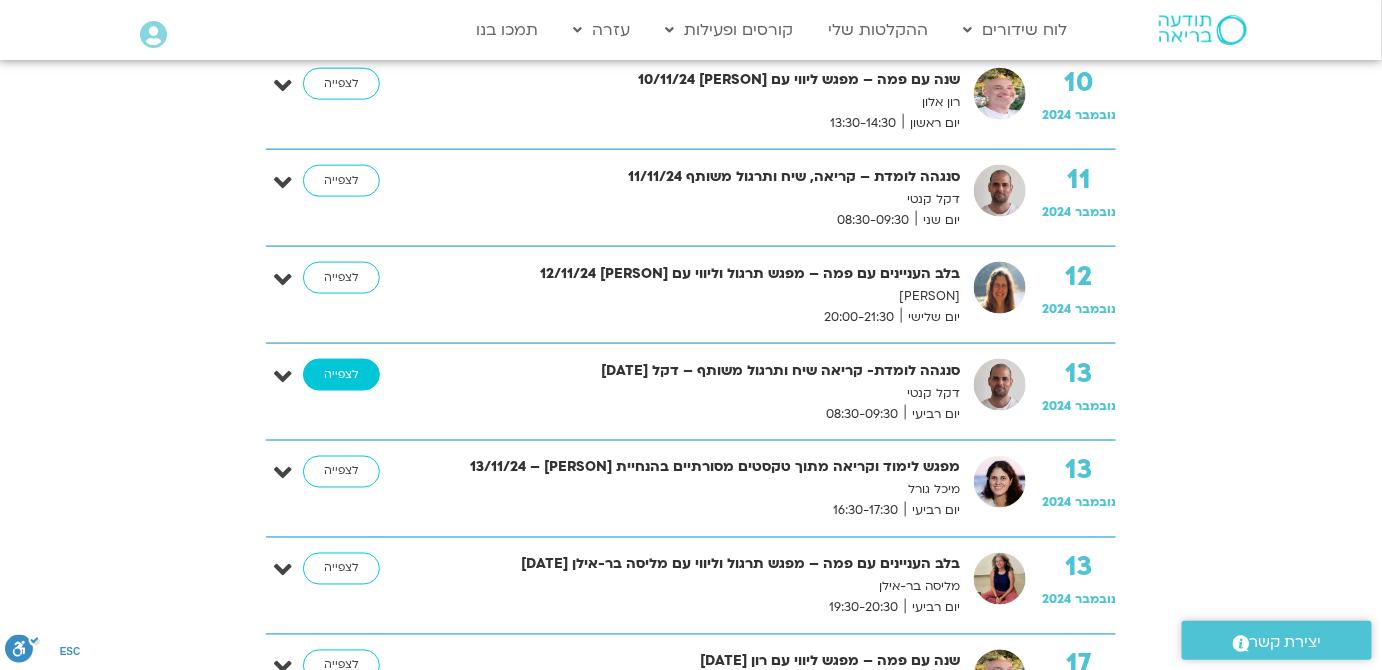 click on "לצפייה" at bounding box center [341, 375] 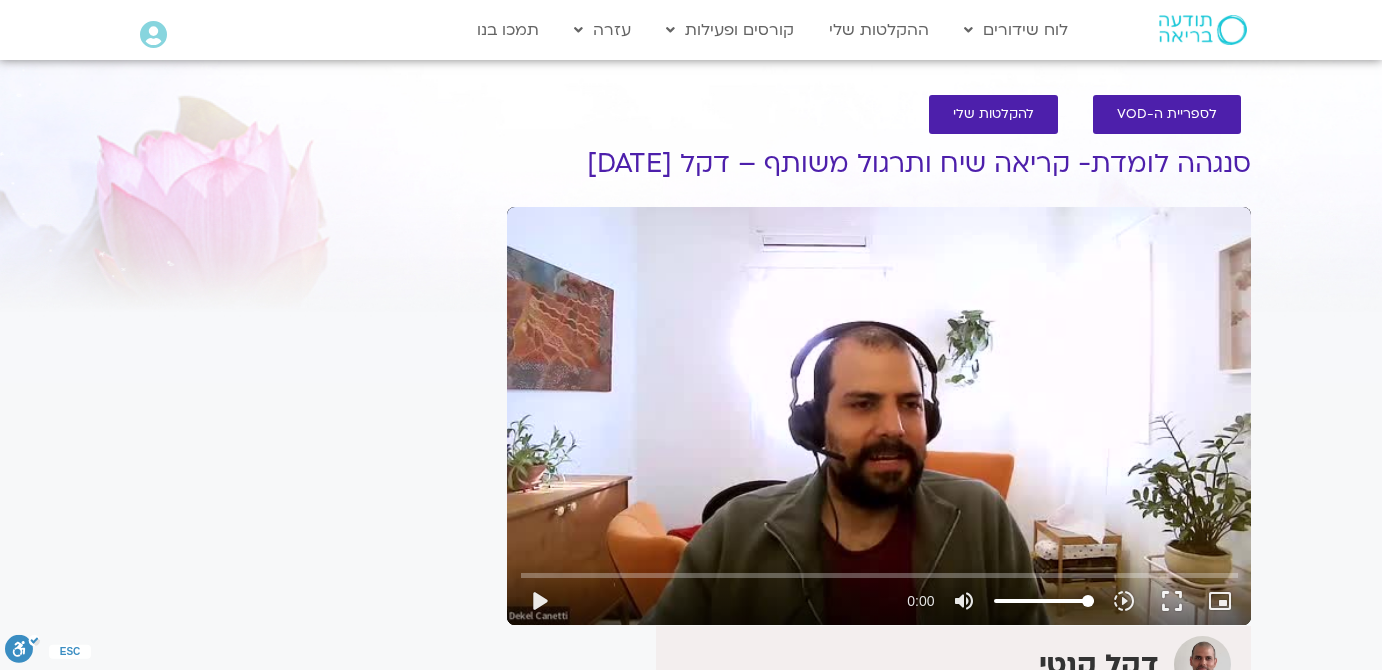 scroll, scrollTop: 0, scrollLeft: 0, axis: both 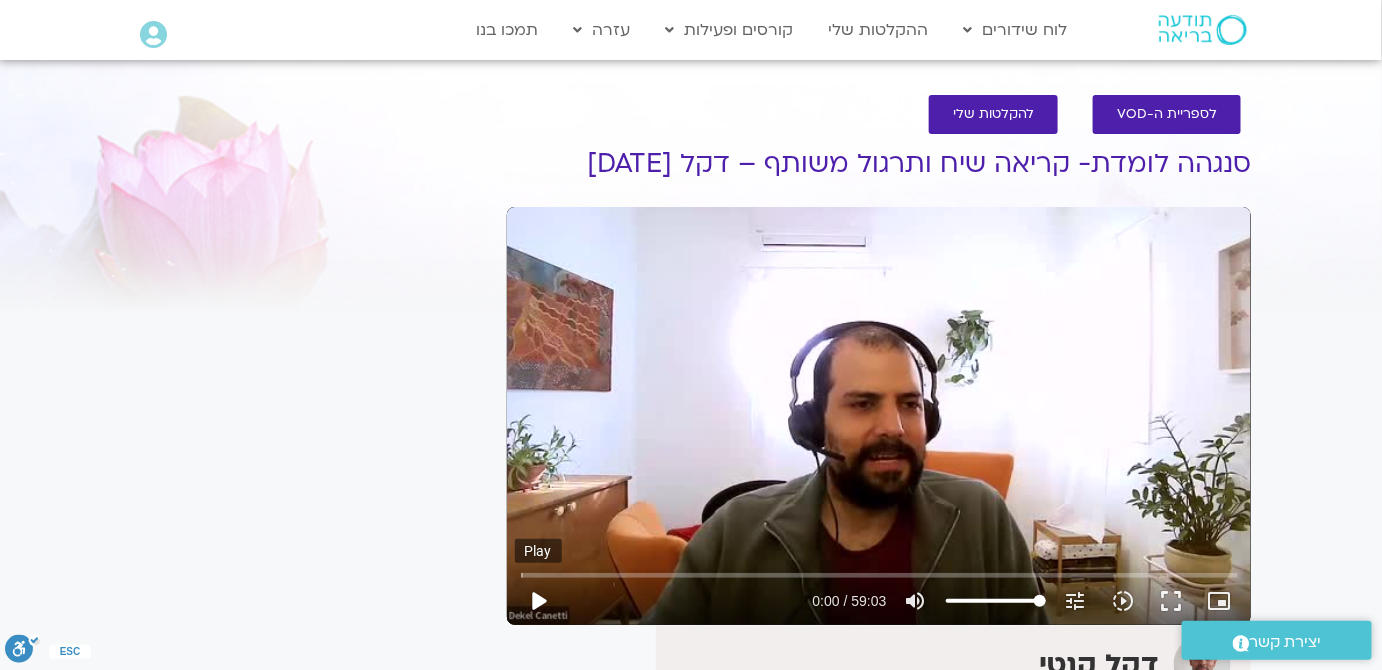 click on "play_arrow" at bounding box center (539, 601) 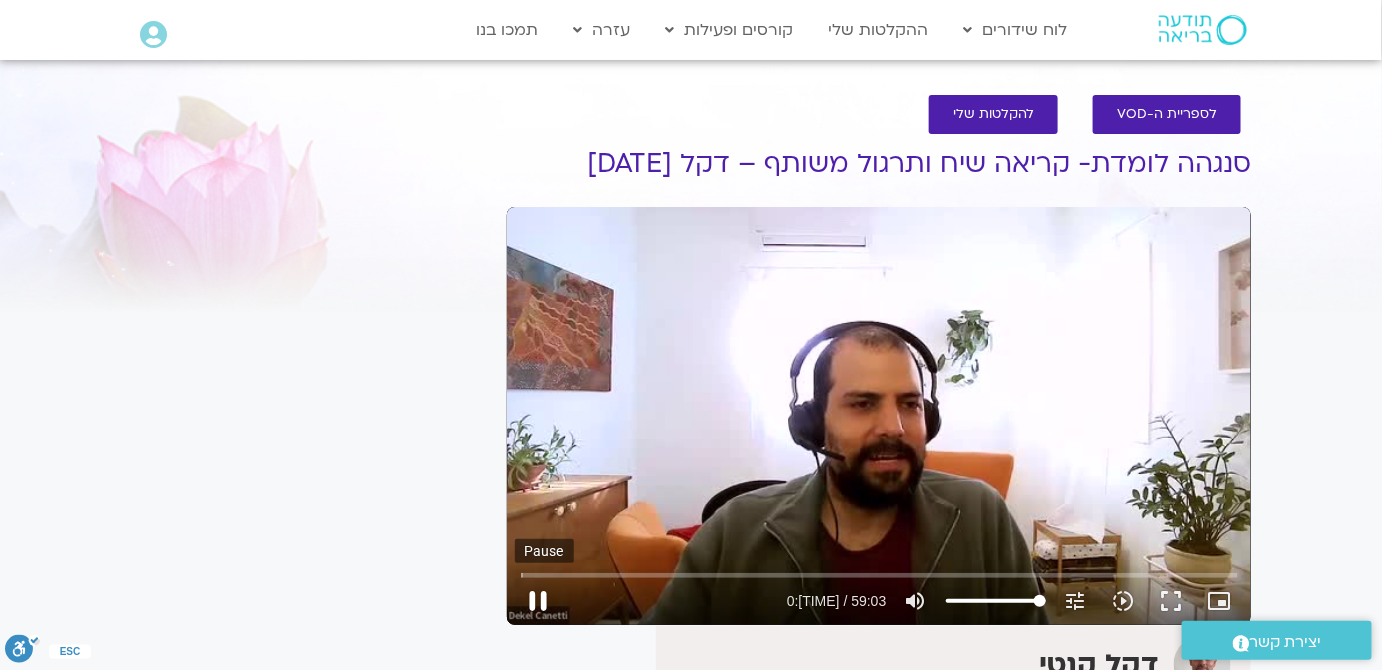 type on "2.243149" 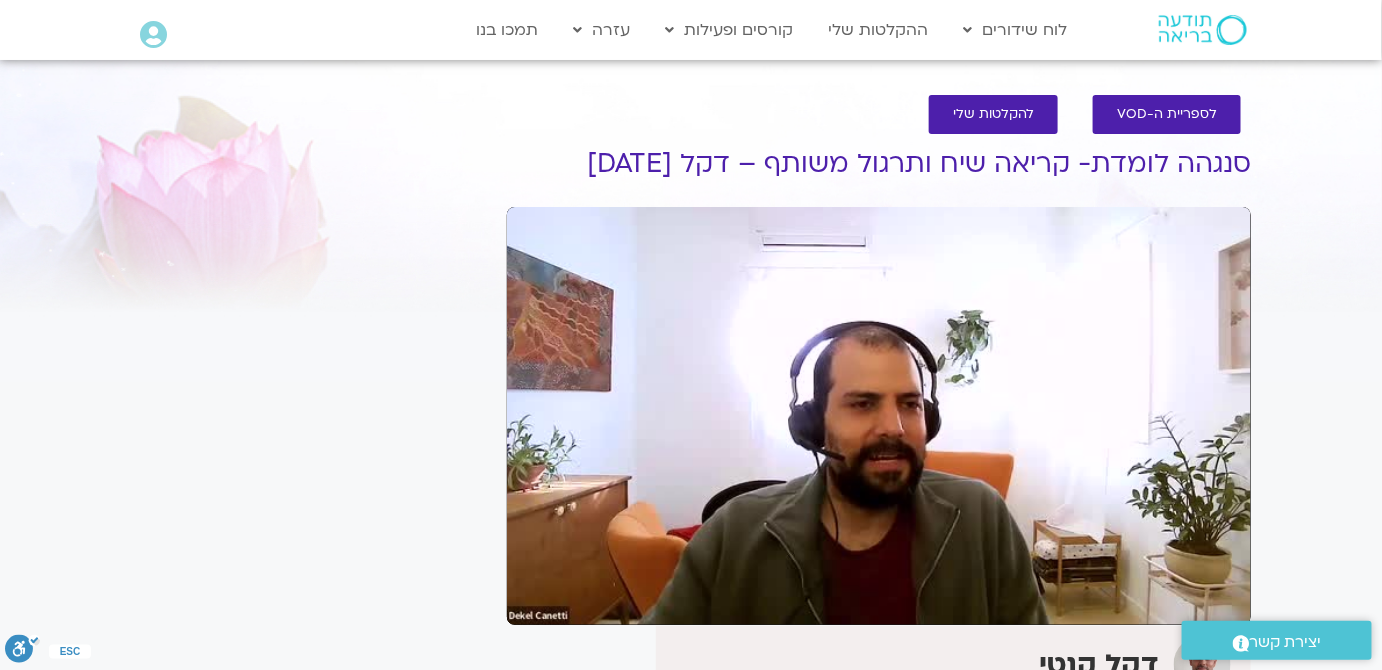 type 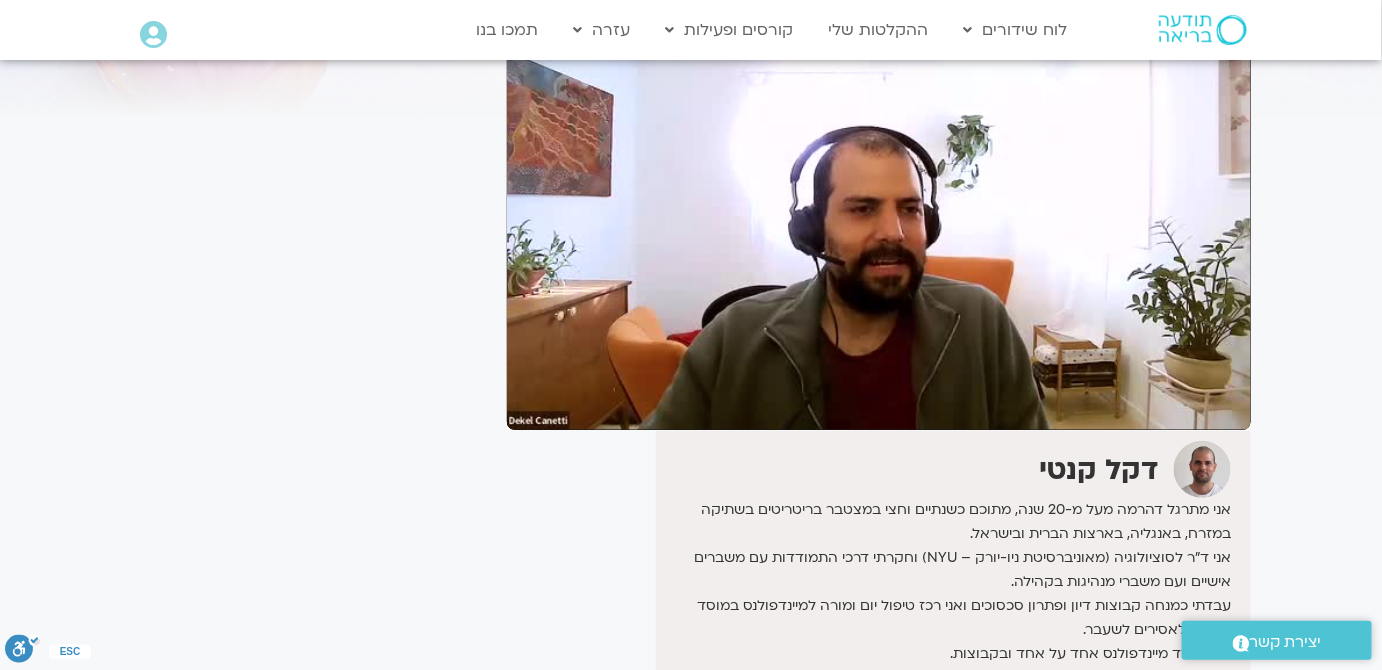 scroll, scrollTop: 193, scrollLeft: 0, axis: vertical 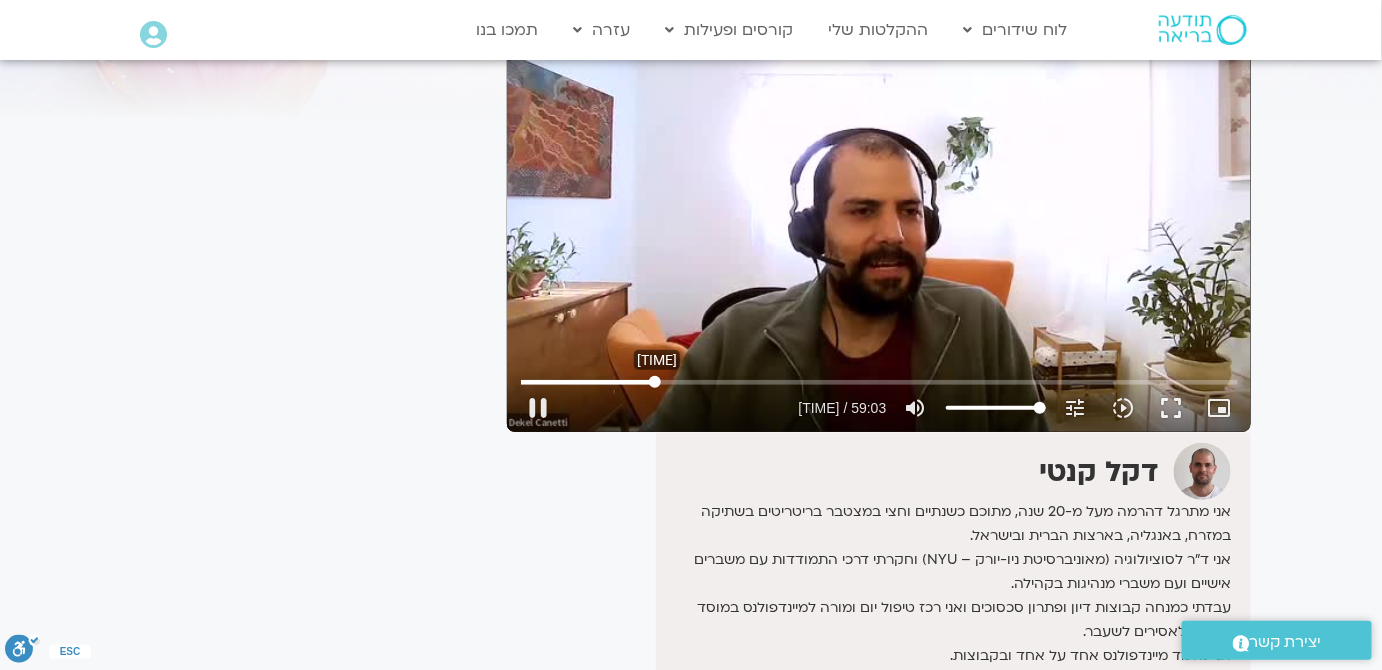 click at bounding box center (879, 382) 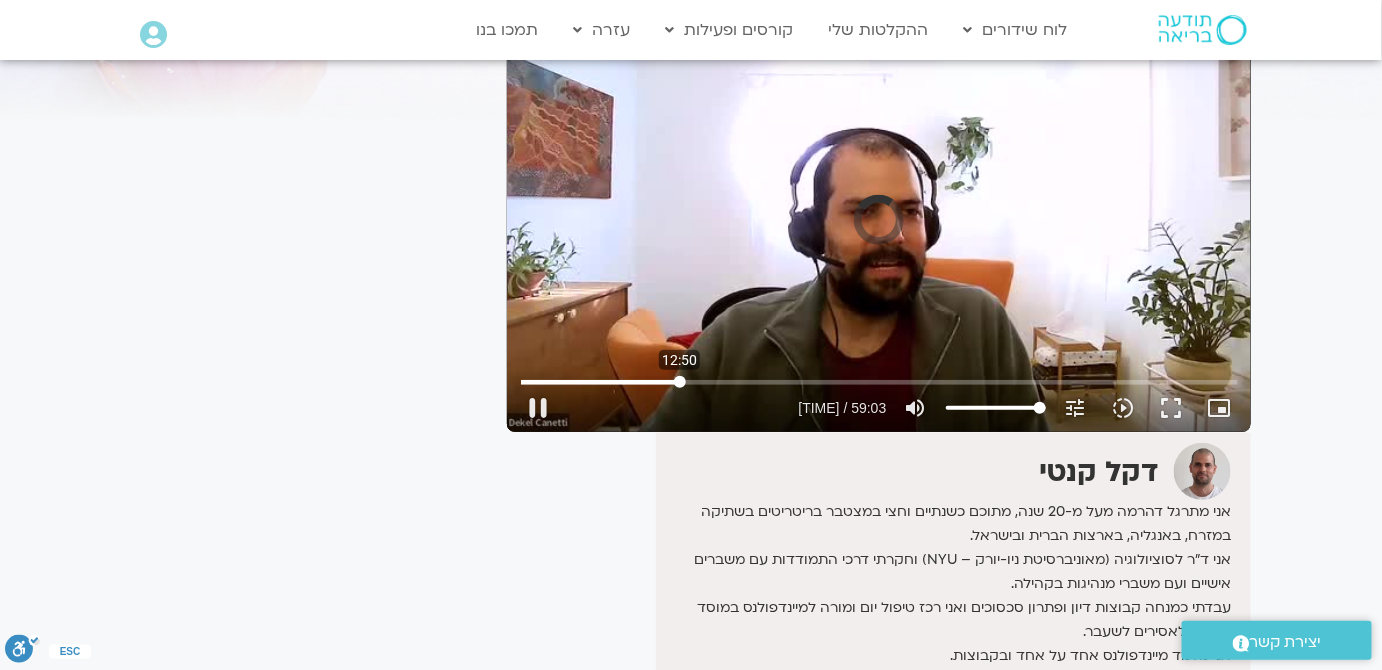 click at bounding box center (879, 382) 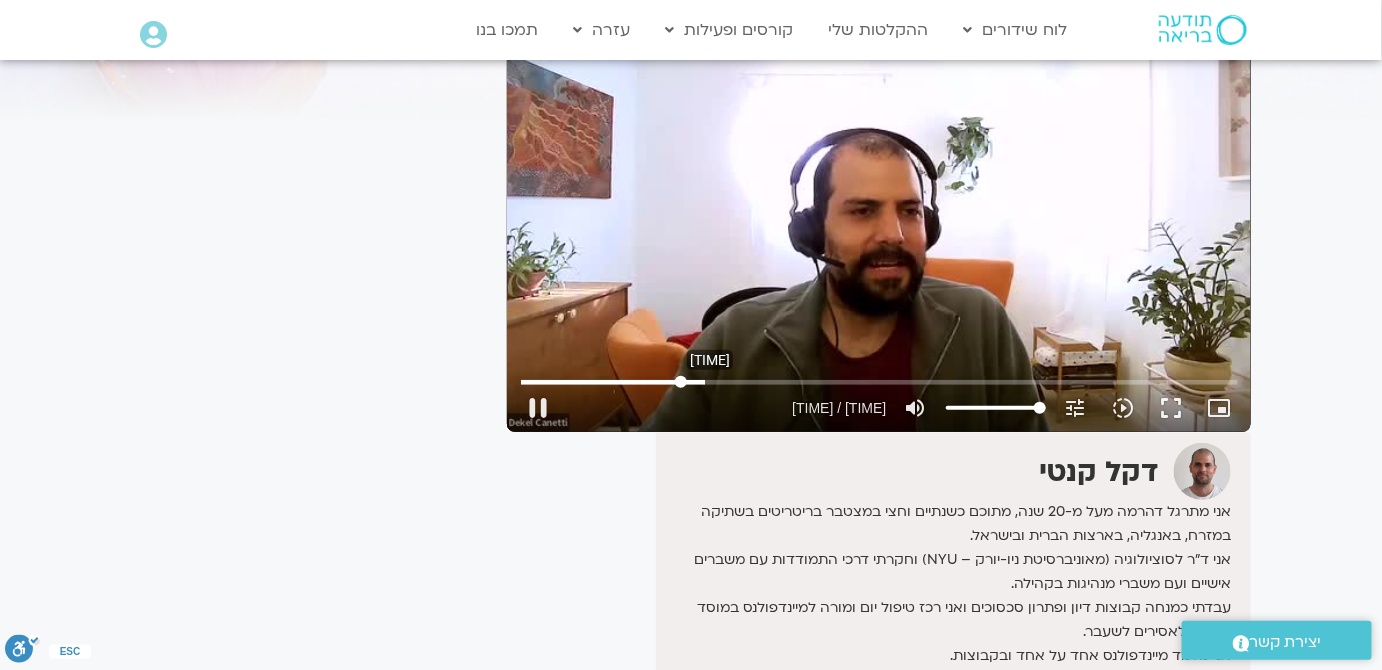 click at bounding box center (879, 382) 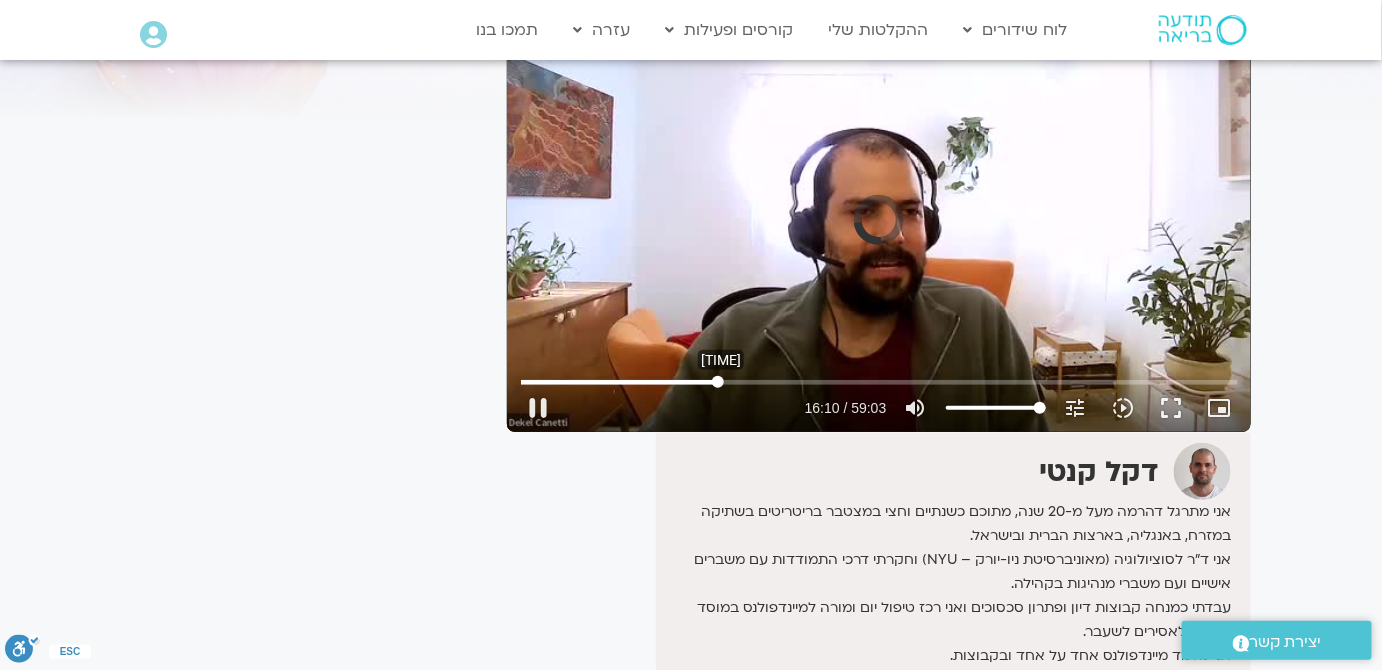 click at bounding box center (879, 382) 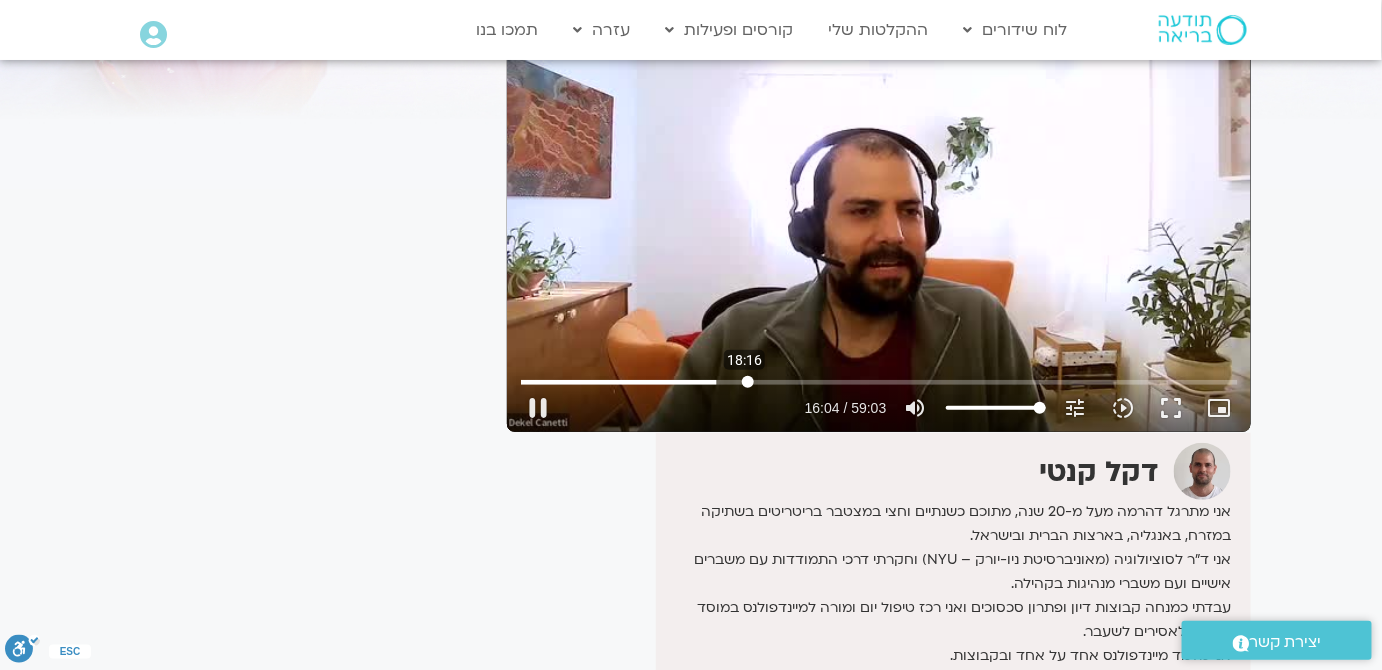 click at bounding box center [879, 382] 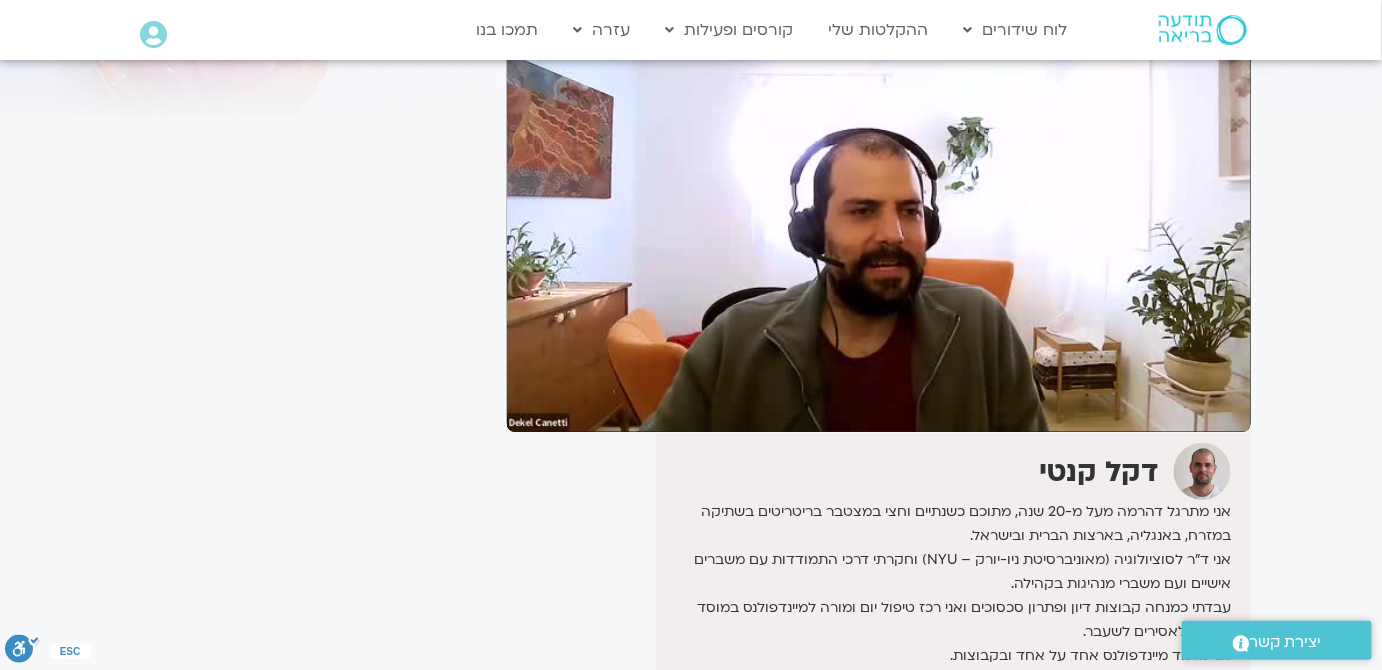 scroll, scrollTop: 0, scrollLeft: 0, axis: both 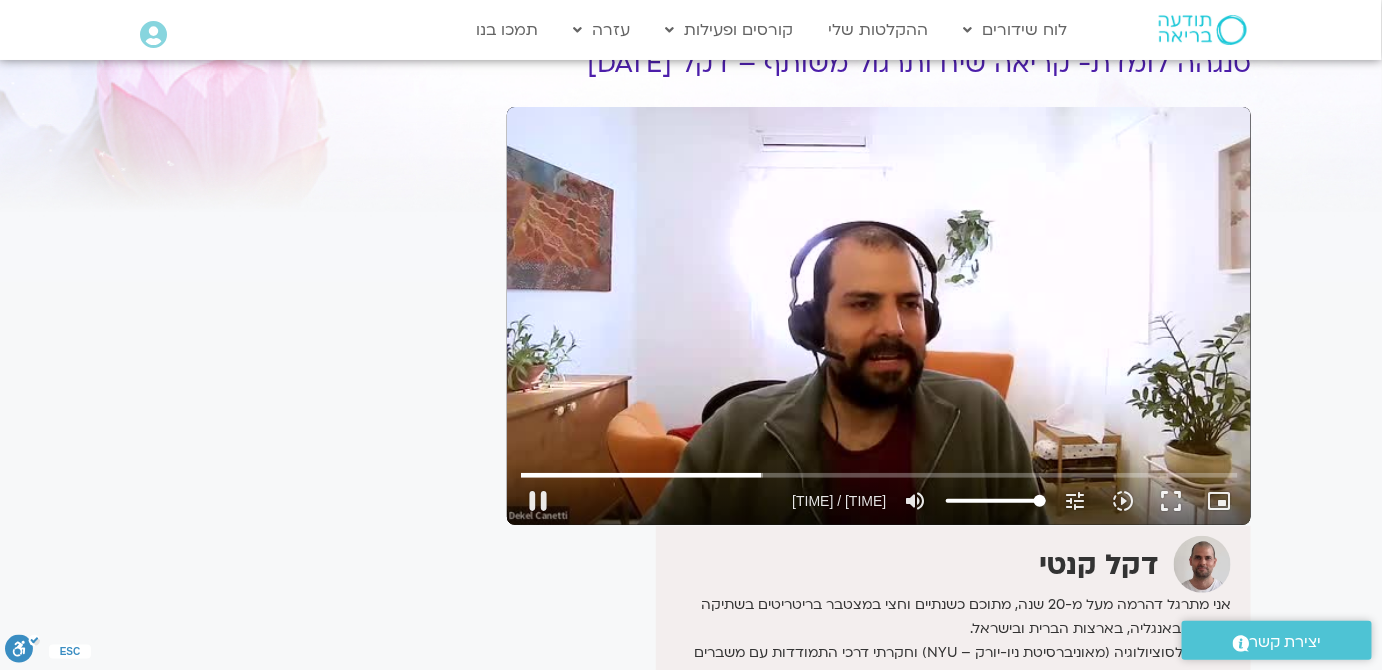 type on "1186.448542" 